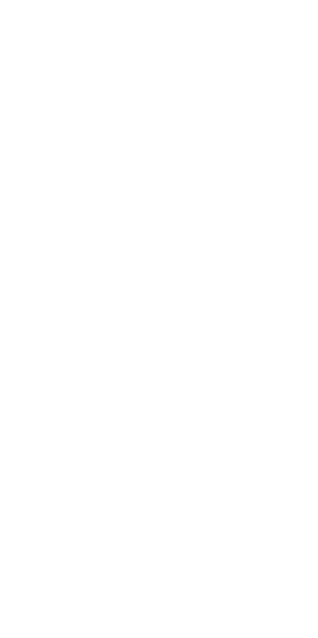scroll, scrollTop: 0, scrollLeft: 0, axis: both 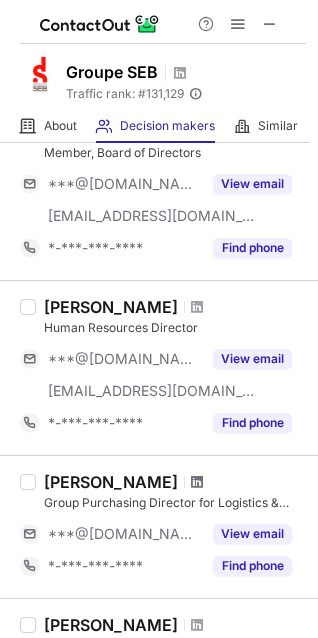 click at bounding box center [197, 482] 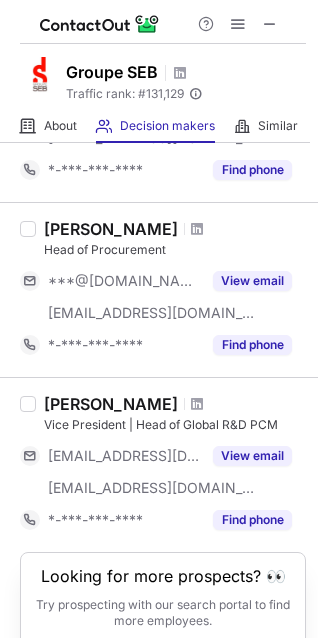 scroll, scrollTop: 1400, scrollLeft: 0, axis: vertical 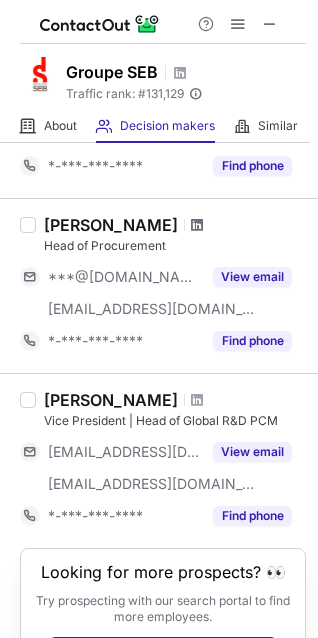click at bounding box center [197, 225] 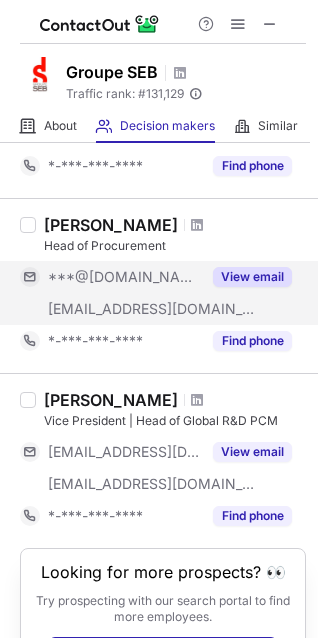 scroll, scrollTop: 1478, scrollLeft: 0, axis: vertical 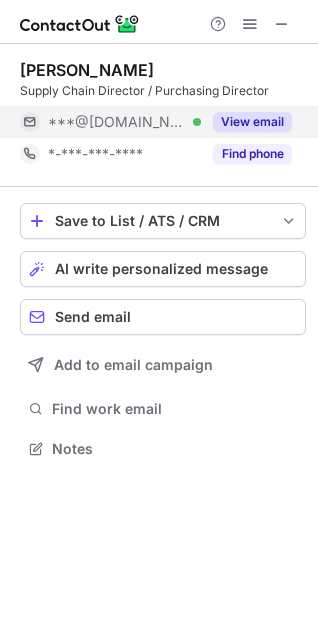 click on "View email" at bounding box center (252, 122) 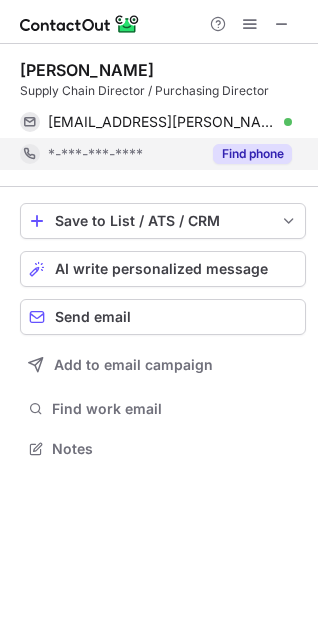 click on "Find phone" at bounding box center [252, 154] 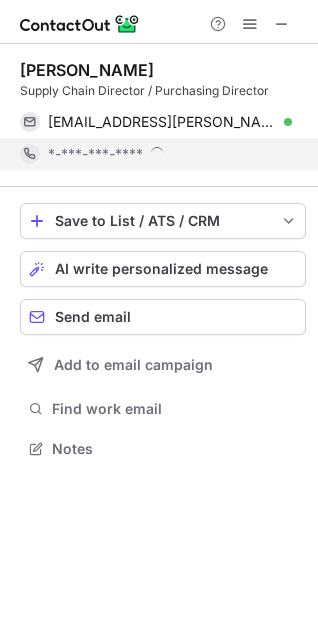 scroll, scrollTop: 10, scrollLeft: 10, axis: both 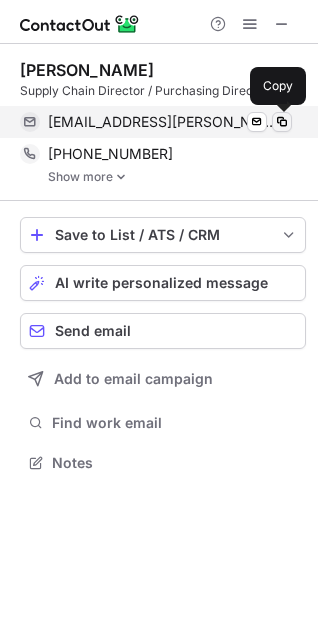 click at bounding box center [282, 122] 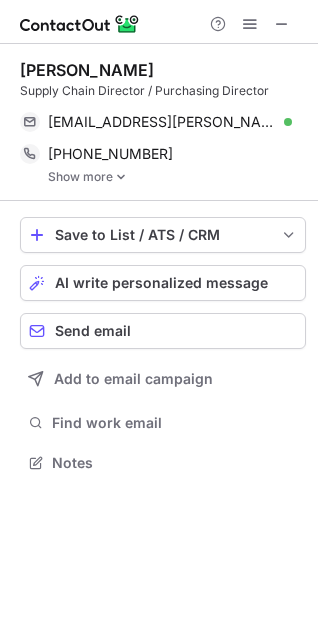 click on "Show more" at bounding box center [177, 177] 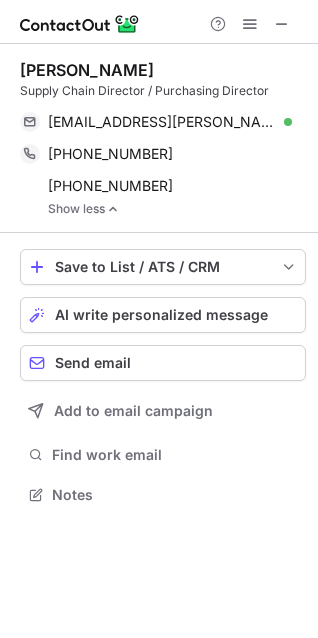 scroll, scrollTop: 480, scrollLeft: 318, axis: both 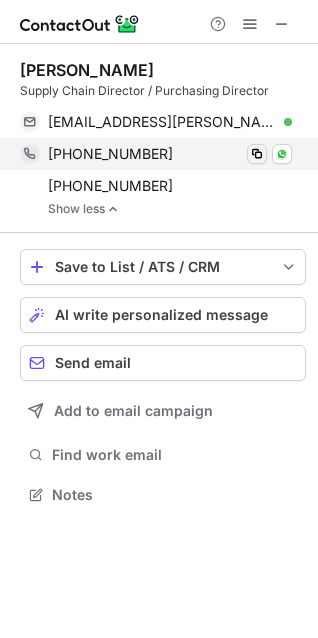 click at bounding box center [257, 154] 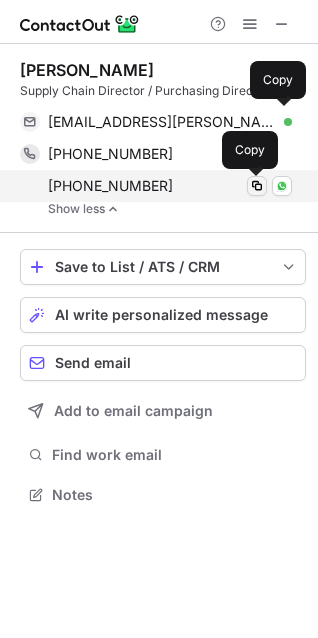click at bounding box center (257, 186) 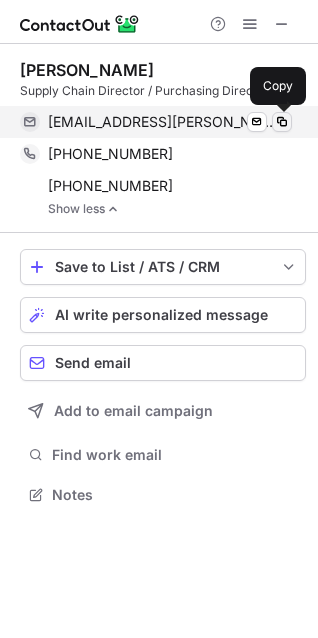 click at bounding box center (282, 122) 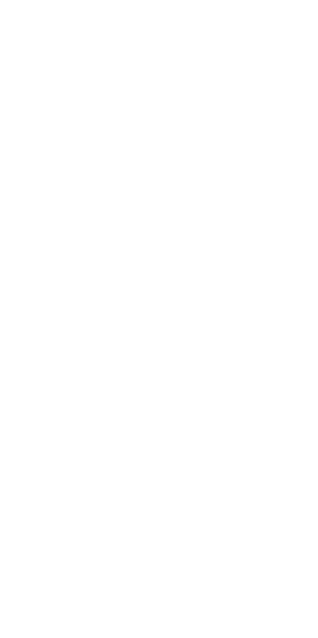 scroll, scrollTop: 0, scrollLeft: 0, axis: both 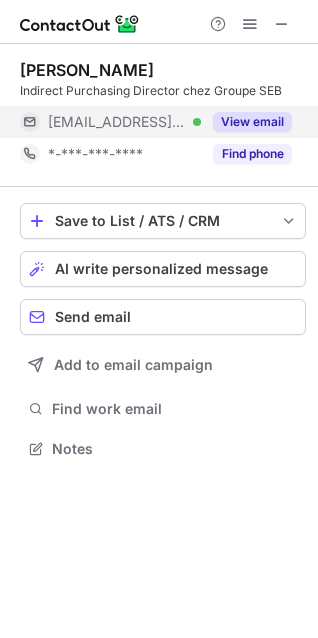click on "View email" at bounding box center (252, 122) 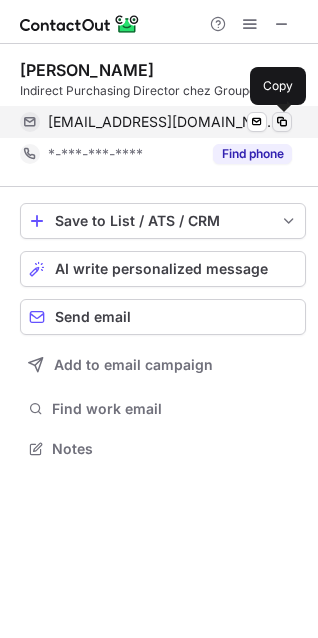 click at bounding box center [282, 122] 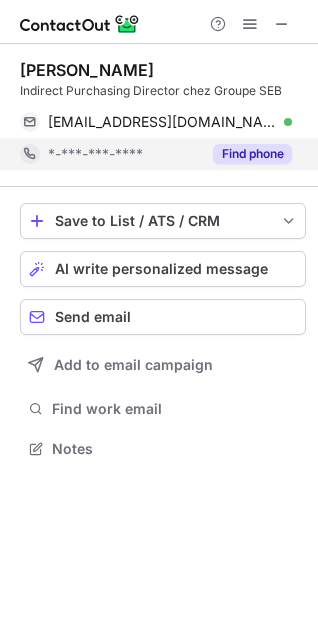click on "Find phone" at bounding box center (252, 154) 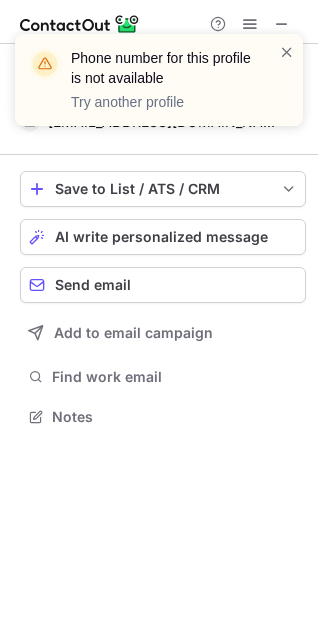 scroll, scrollTop: 402, scrollLeft: 318, axis: both 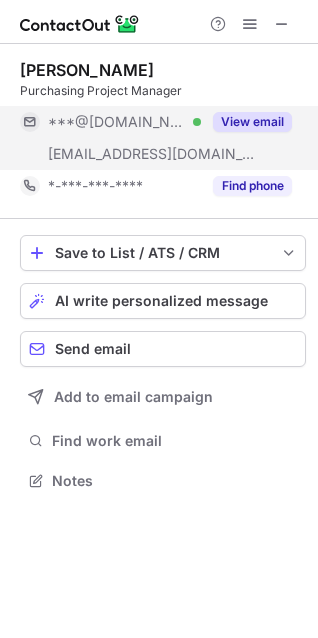 click on "View email" at bounding box center (252, 122) 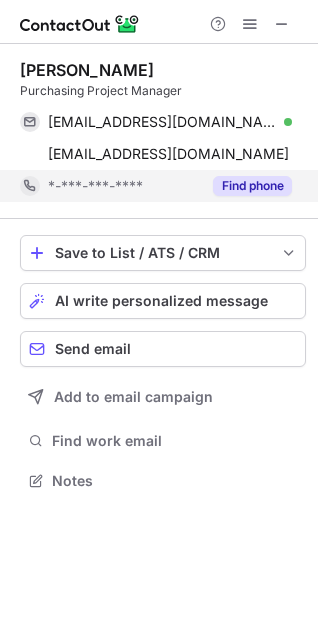 click on "Find phone" at bounding box center [252, 186] 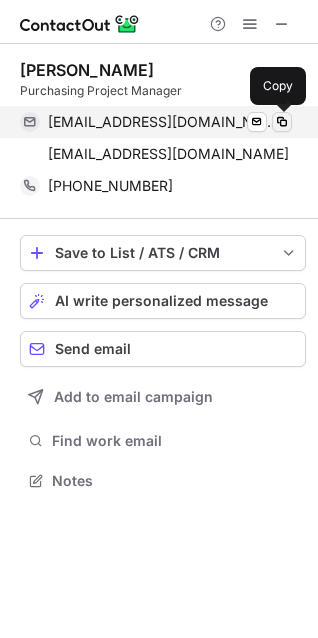 click at bounding box center (282, 122) 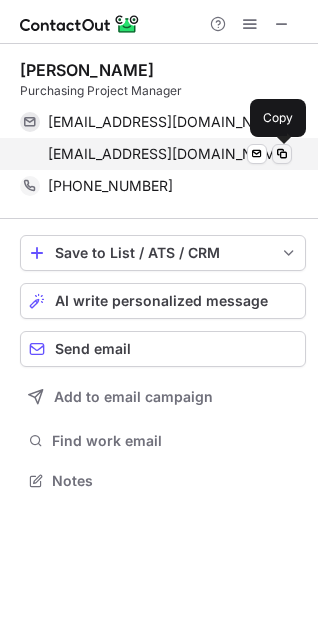 click at bounding box center (282, 154) 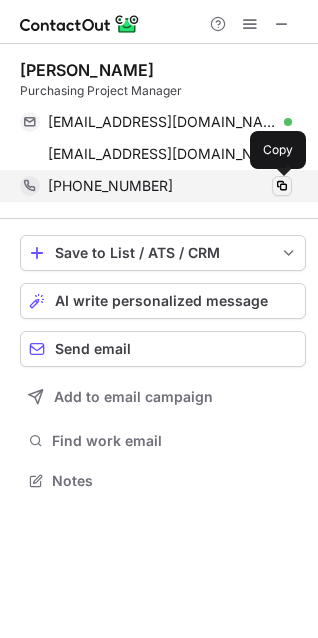 click at bounding box center (282, 186) 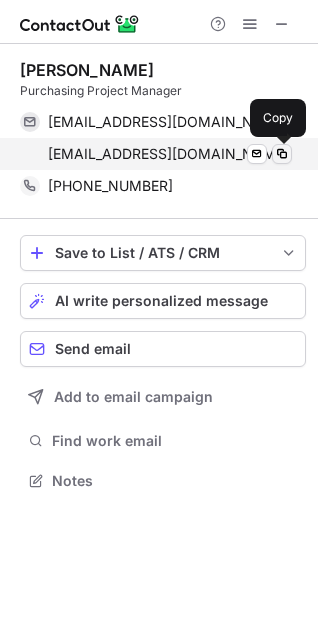 click at bounding box center [282, 154] 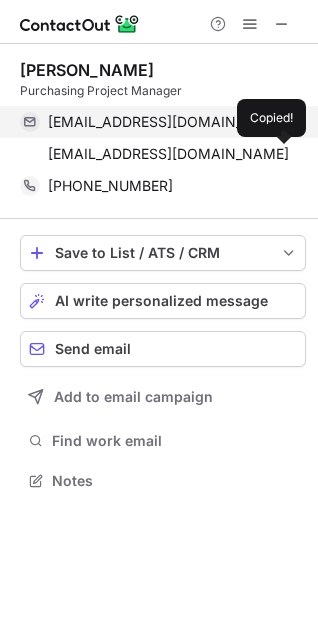 type 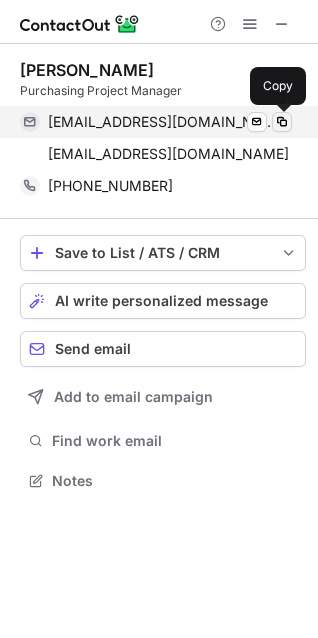 click at bounding box center [282, 122] 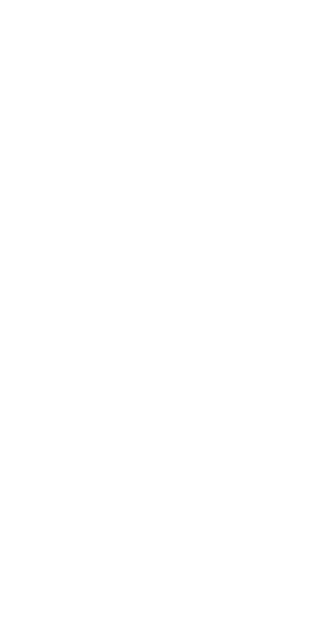 scroll, scrollTop: 0, scrollLeft: 0, axis: both 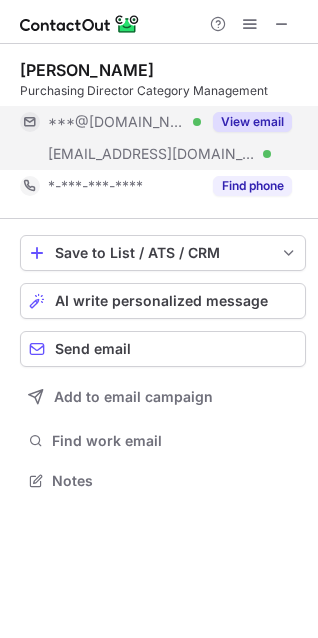 click on "View email" at bounding box center [252, 122] 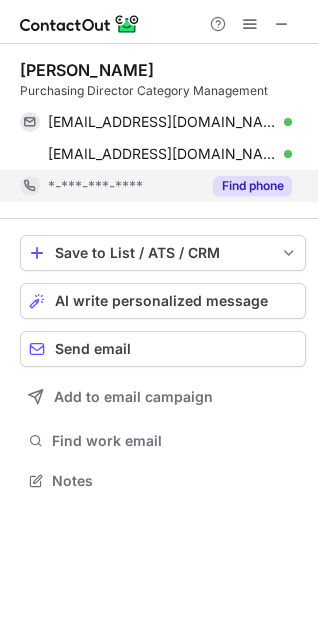 click on "Find phone" at bounding box center [252, 186] 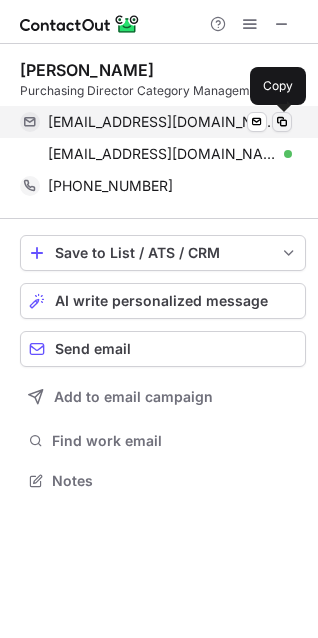 click at bounding box center [282, 122] 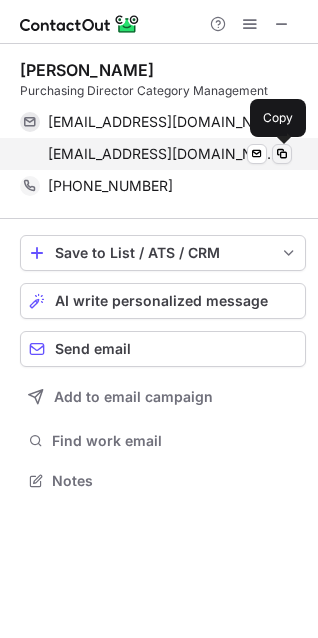 click at bounding box center (282, 154) 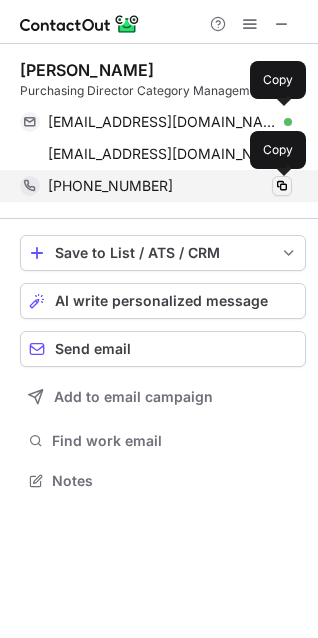 click at bounding box center [282, 186] 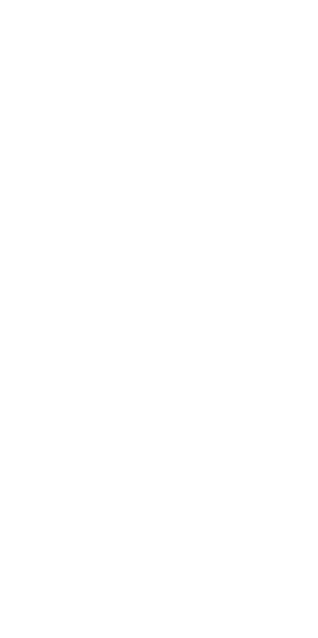 scroll, scrollTop: 0, scrollLeft: 0, axis: both 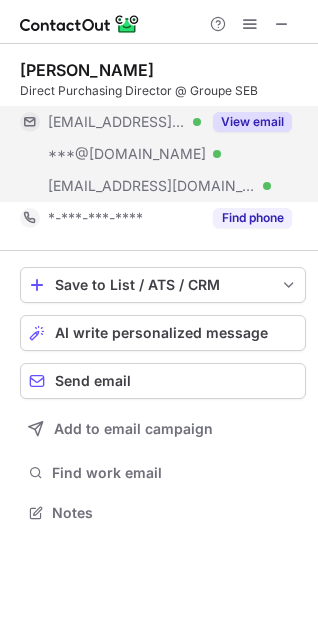 click on "View email" at bounding box center (252, 122) 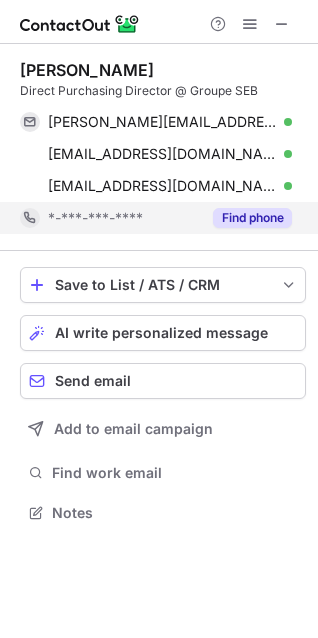 click on "Find phone" at bounding box center [252, 218] 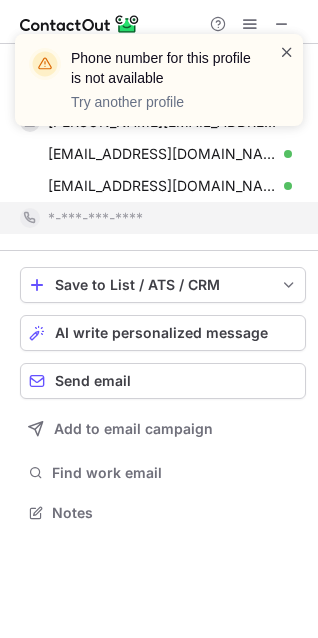 click at bounding box center (287, 52) 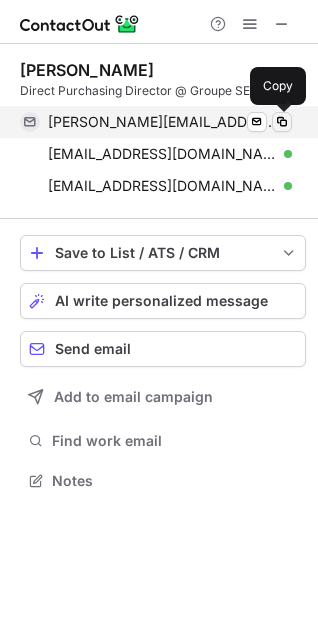 click at bounding box center (282, 122) 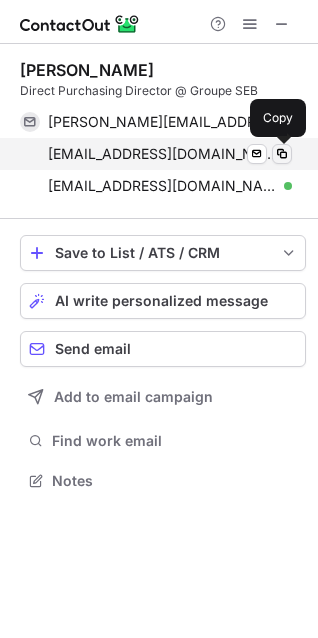 click at bounding box center (282, 154) 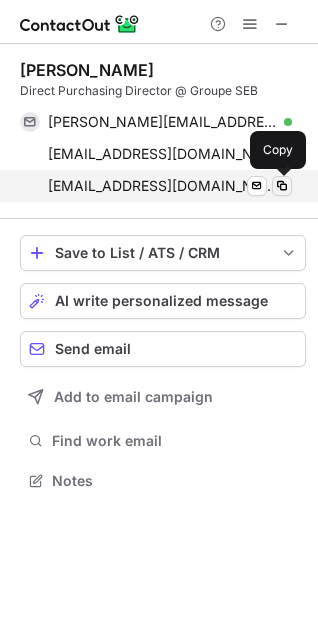click at bounding box center (282, 186) 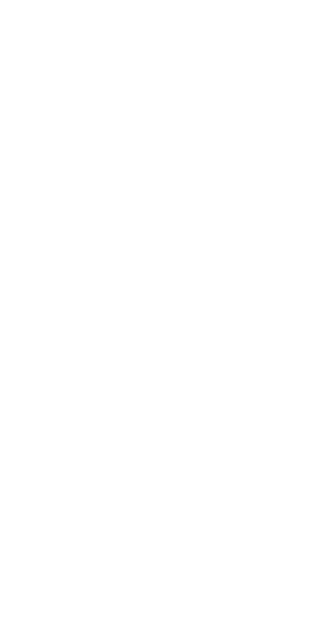 scroll, scrollTop: 0, scrollLeft: 0, axis: both 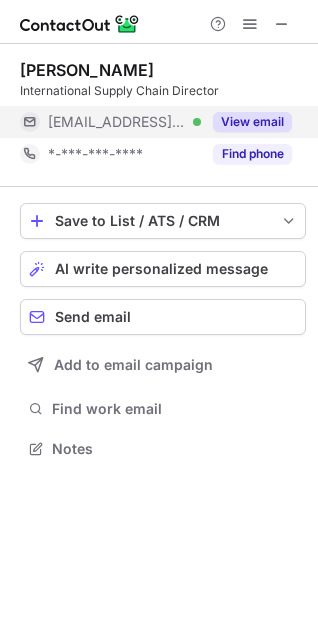 click on "View email" at bounding box center [252, 122] 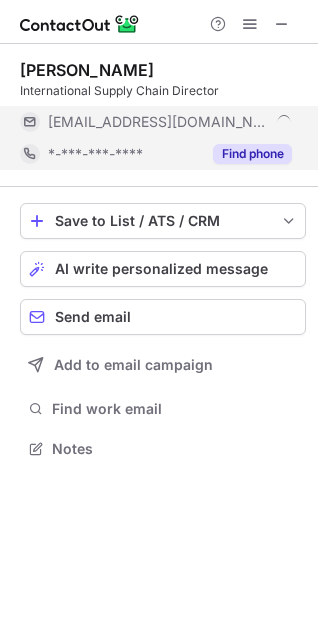 click on "Find phone" at bounding box center (252, 154) 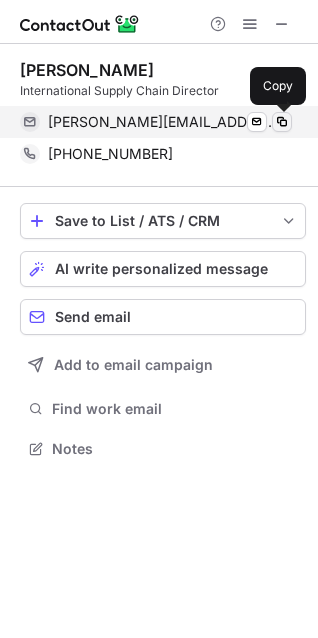click at bounding box center (282, 122) 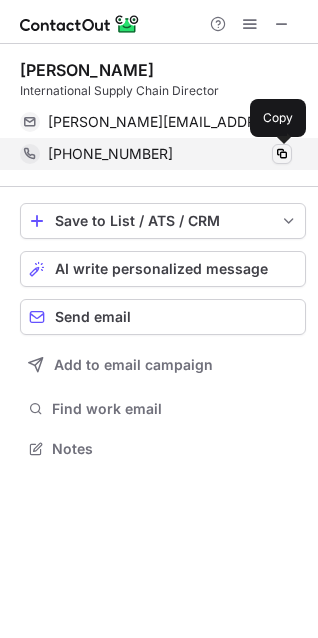 click at bounding box center [282, 154] 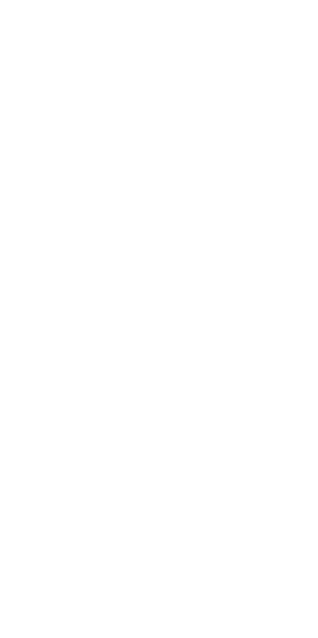 scroll, scrollTop: 0, scrollLeft: 0, axis: both 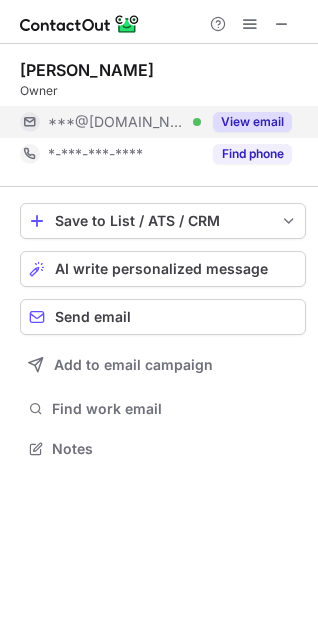 click on "View email" at bounding box center [252, 122] 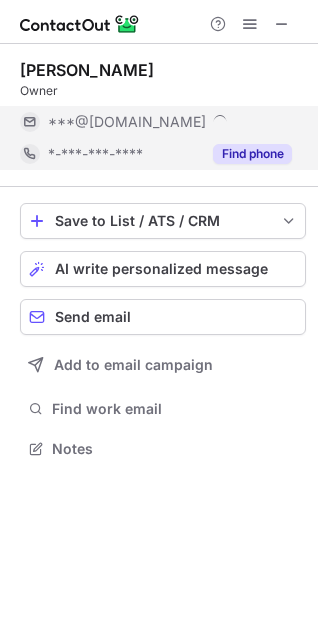 scroll, scrollTop: 10, scrollLeft: 10, axis: both 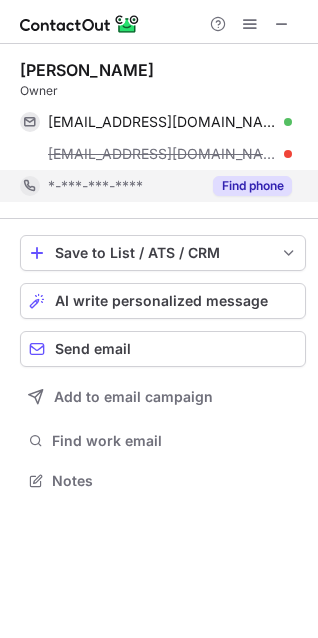 click on "Find phone" at bounding box center (252, 186) 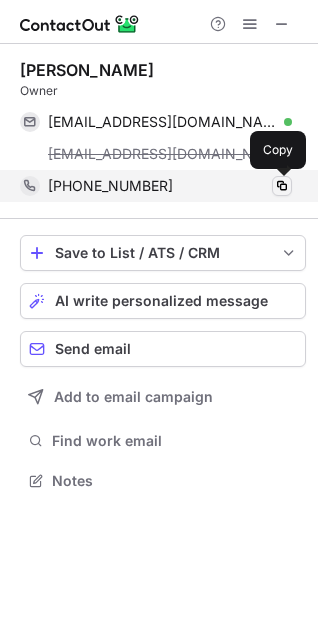 click at bounding box center [282, 186] 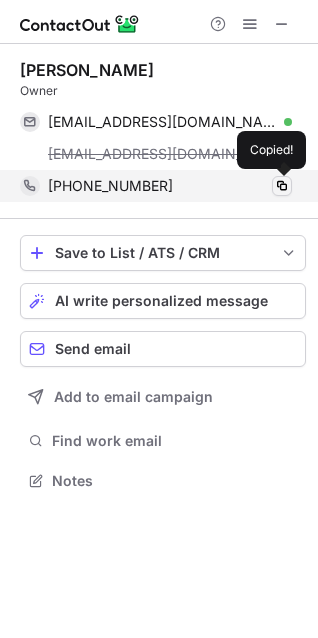 type 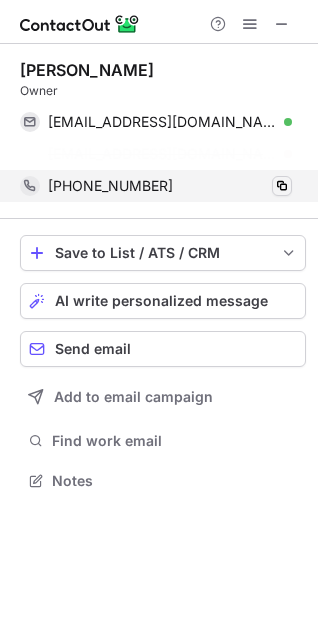 scroll, scrollTop: 434, scrollLeft: 318, axis: both 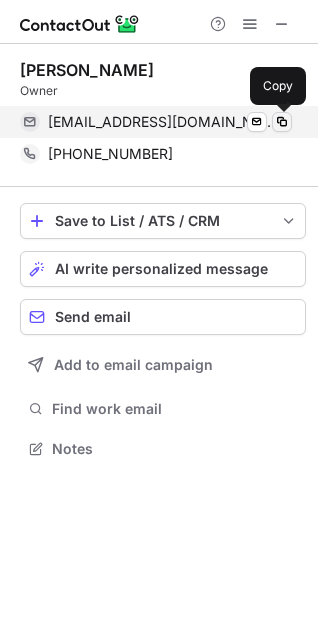 click at bounding box center (282, 122) 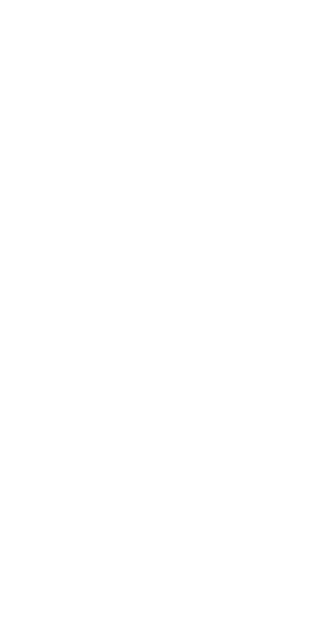 scroll, scrollTop: 0, scrollLeft: 0, axis: both 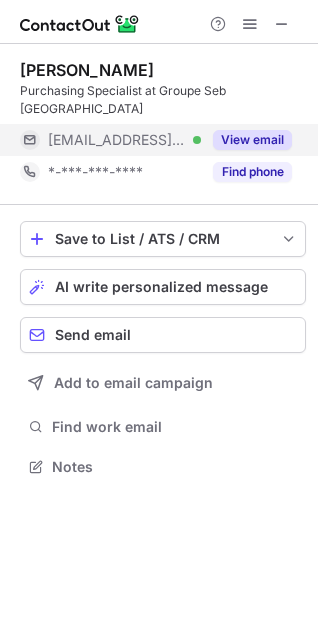 click on "View email" at bounding box center [252, 140] 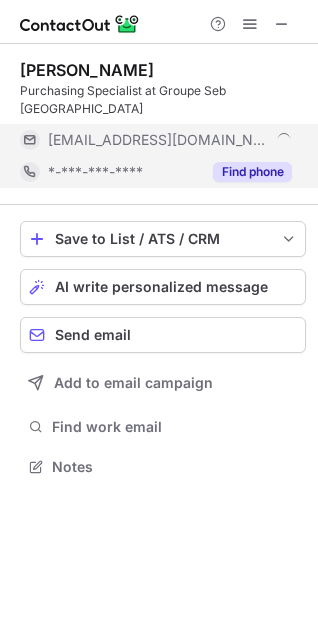 click on "Find phone" at bounding box center [252, 172] 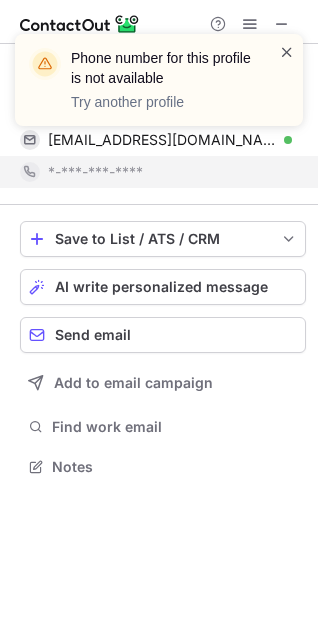 click at bounding box center [287, 52] 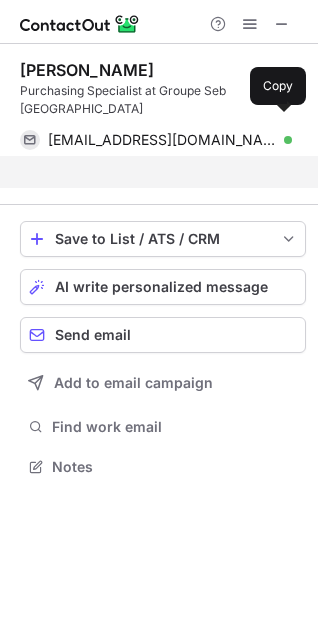 scroll, scrollTop: 402, scrollLeft: 318, axis: both 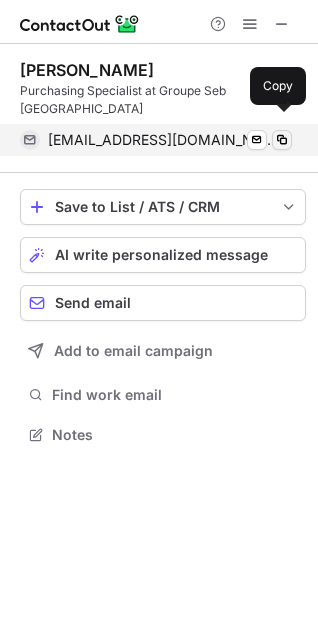 click at bounding box center (282, 140) 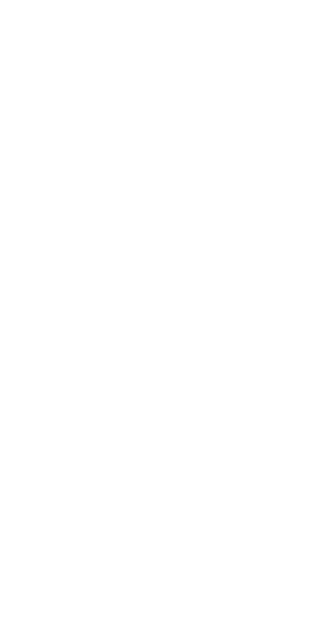 scroll, scrollTop: 0, scrollLeft: 0, axis: both 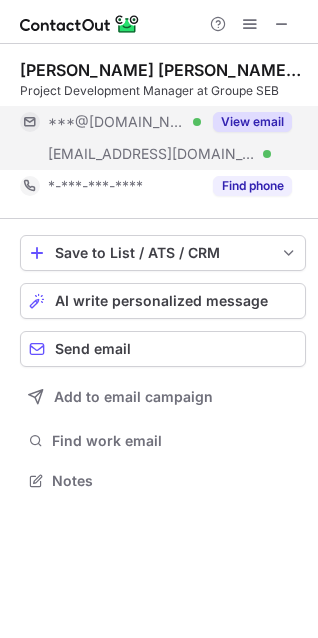 click on "View email" at bounding box center (246, 122) 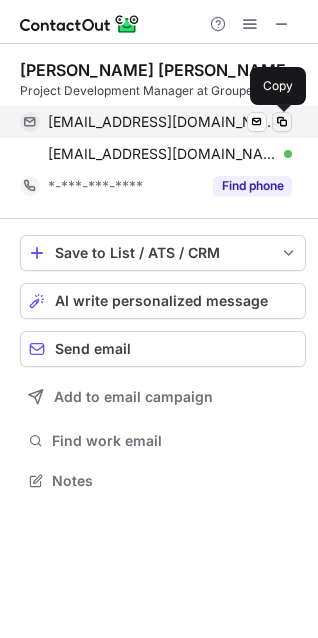 click at bounding box center [282, 122] 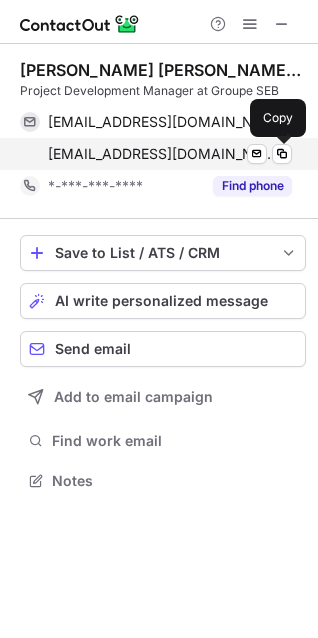 drag, startPoint x: 276, startPoint y: 154, endPoint x: 114, endPoint y: 145, distance: 162.2498 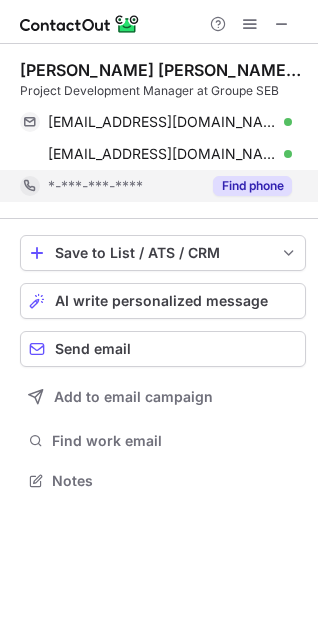 click on "Find phone" at bounding box center [252, 186] 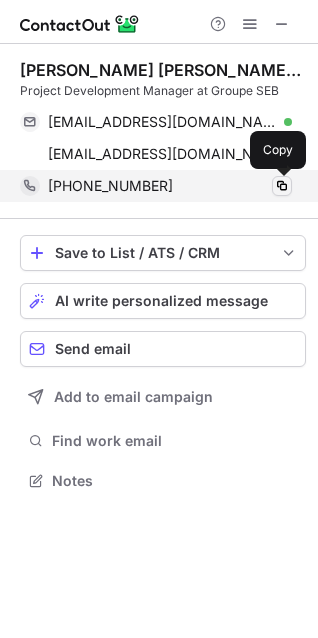 click at bounding box center (282, 186) 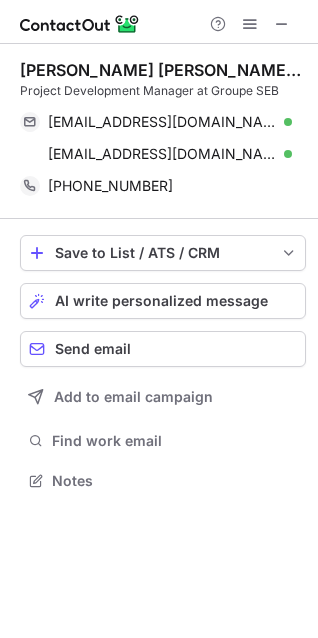 type 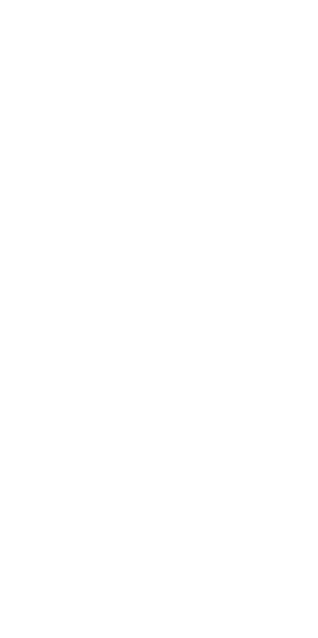 scroll, scrollTop: 0, scrollLeft: 0, axis: both 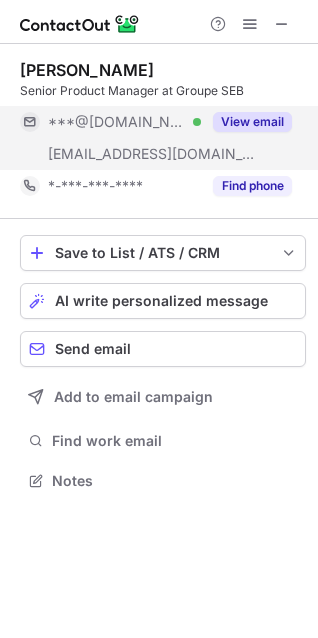 click on "View email" at bounding box center (252, 122) 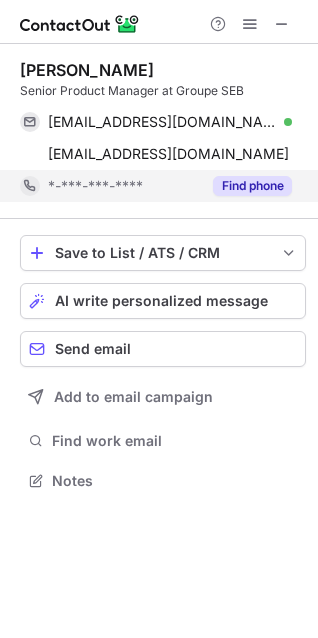 click on "Find phone" at bounding box center (252, 186) 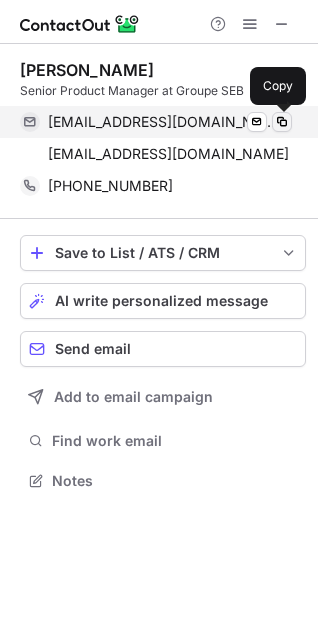 click at bounding box center (282, 122) 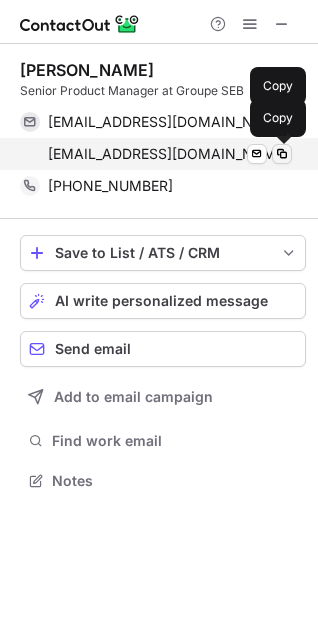 click at bounding box center (282, 154) 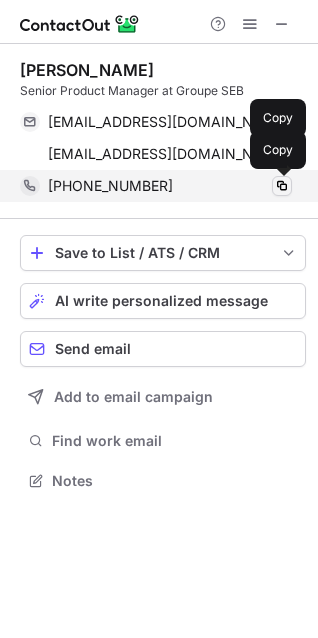 click at bounding box center [282, 186] 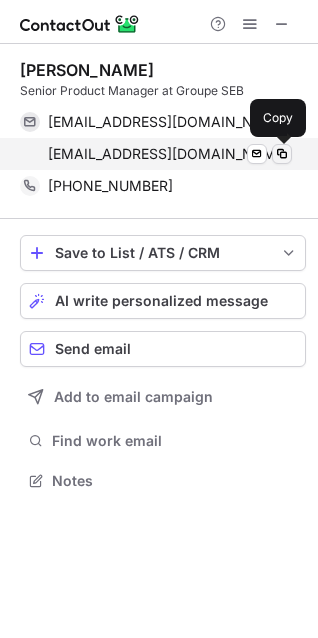 click at bounding box center [282, 154] 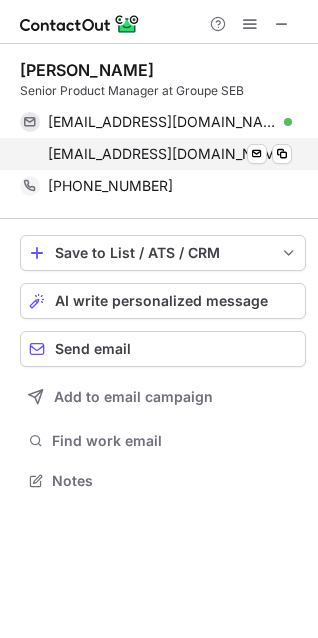 type 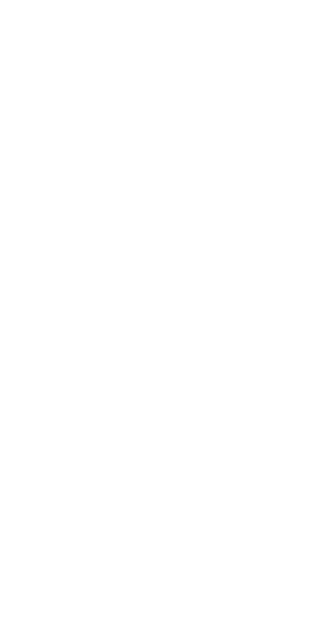 scroll, scrollTop: 0, scrollLeft: 0, axis: both 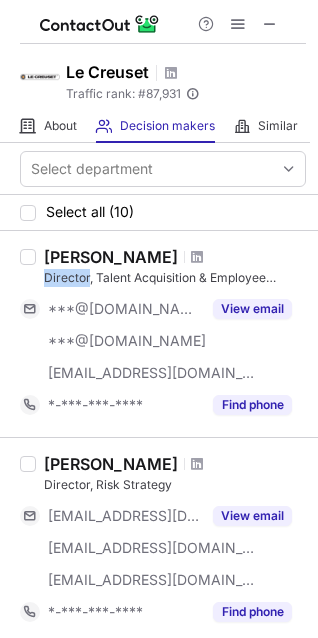 drag, startPoint x: 40, startPoint y: 278, endPoint x: 85, endPoint y: 282, distance: 45.17743 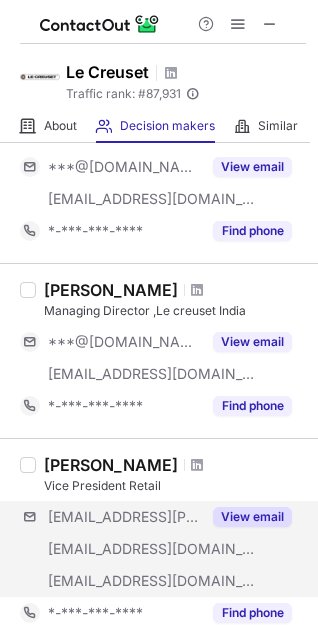 scroll, scrollTop: 1670, scrollLeft: 0, axis: vertical 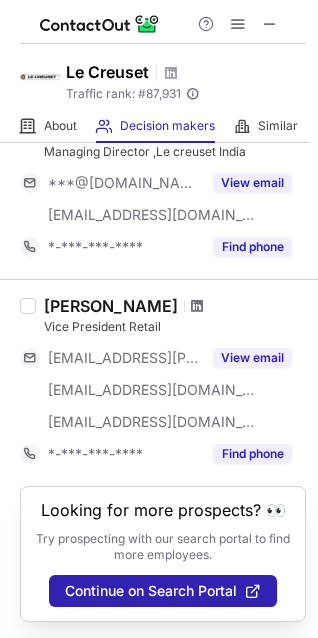 click at bounding box center [197, 306] 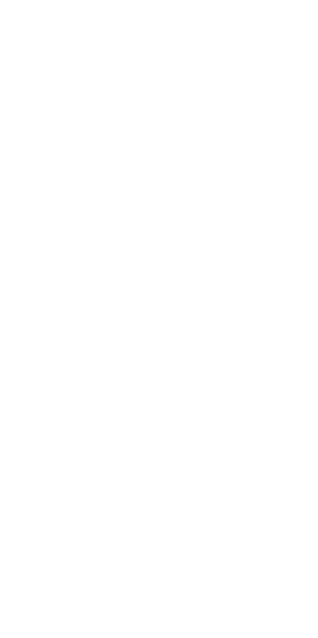scroll, scrollTop: 0, scrollLeft: 0, axis: both 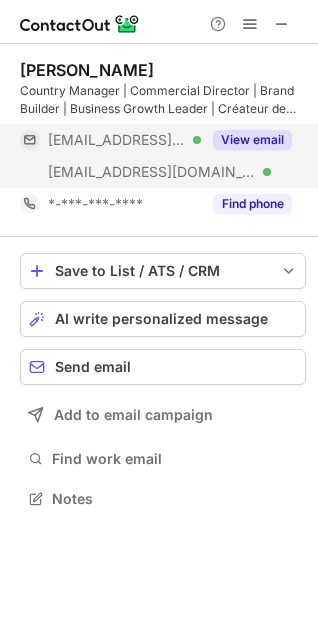 click on "View email" at bounding box center (252, 140) 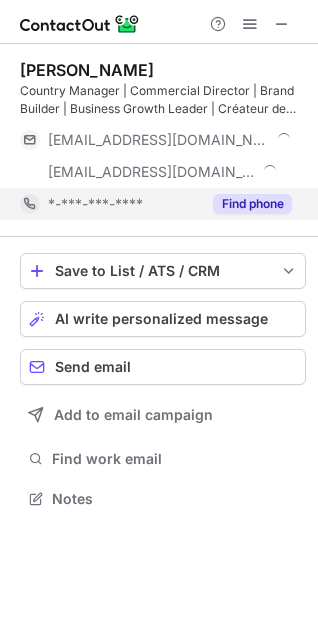 click on "Find phone" at bounding box center (252, 204) 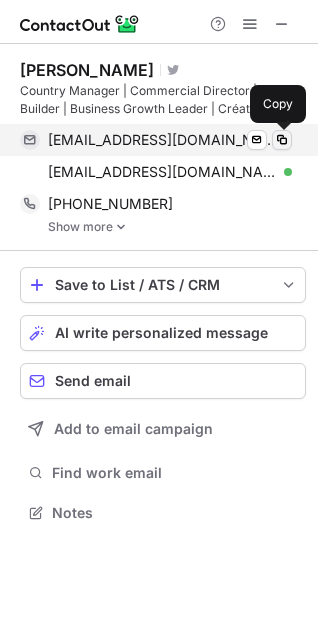 scroll, scrollTop: 10, scrollLeft: 10, axis: both 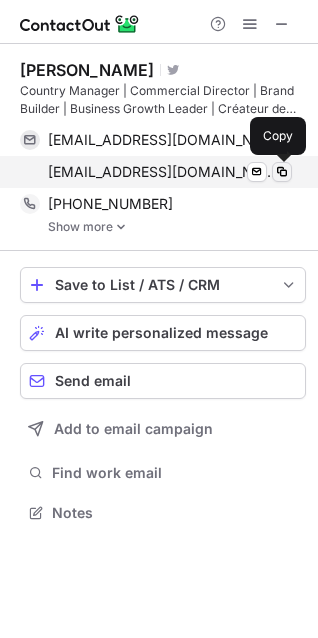 click at bounding box center (282, 172) 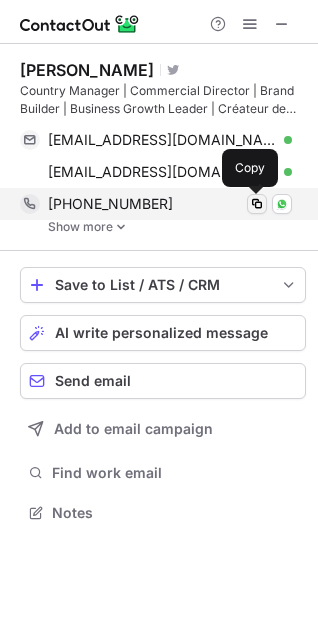 click at bounding box center (257, 204) 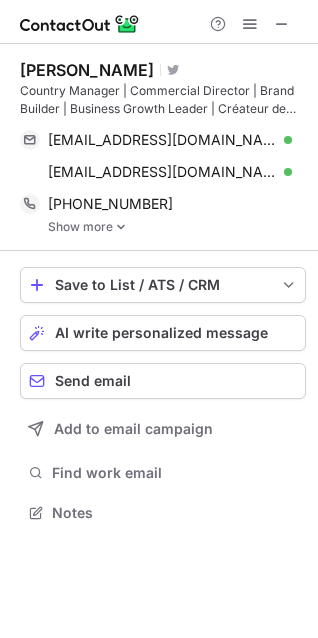 click at bounding box center (121, 227) 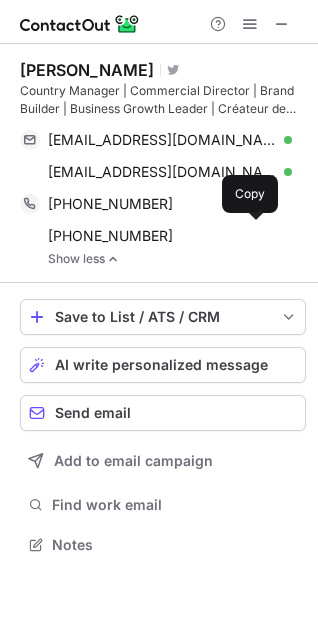 scroll, scrollTop: 10, scrollLeft: 10, axis: both 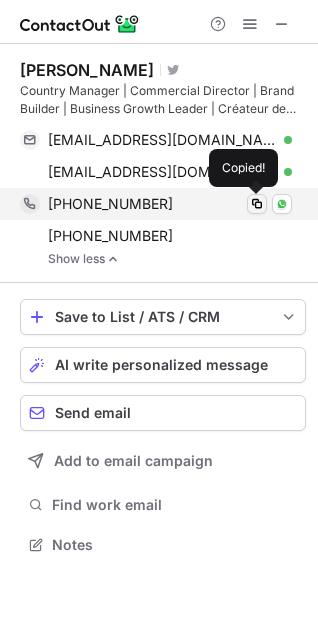 click at bounding box center (257, 204) 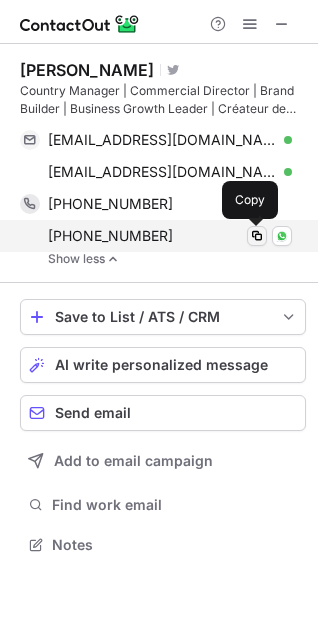 click at bounding box center (257, 236) 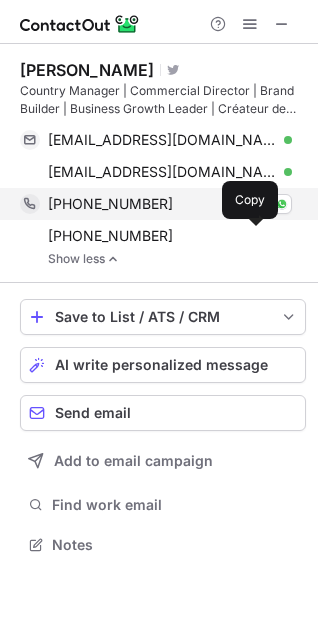 click on "+61405671087" at bounding box center [170, 204] 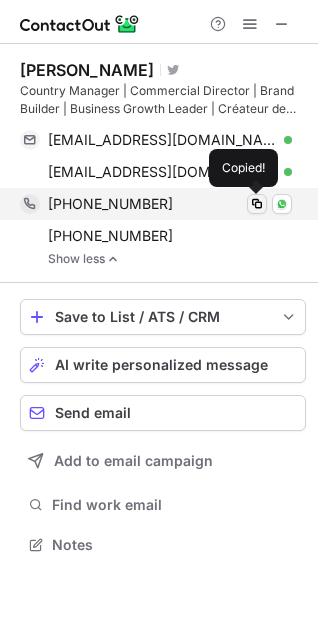 click at bounding box center (257, 204) 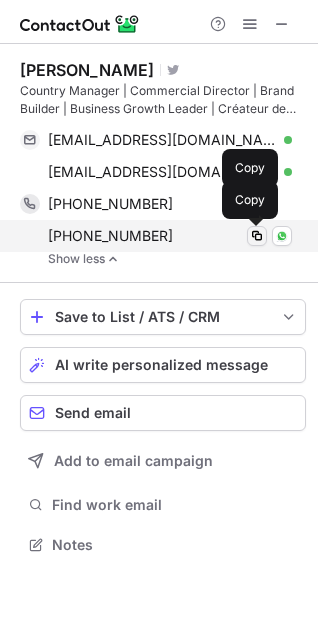 click at bounding box center (257, 236) 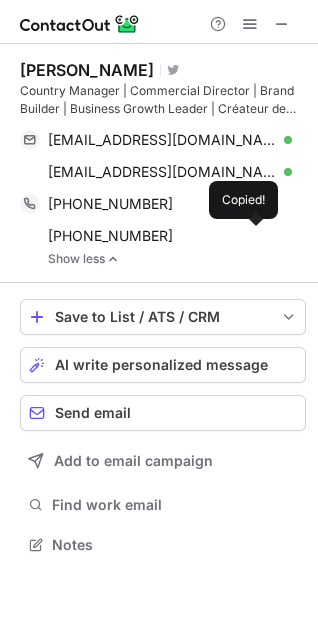 type 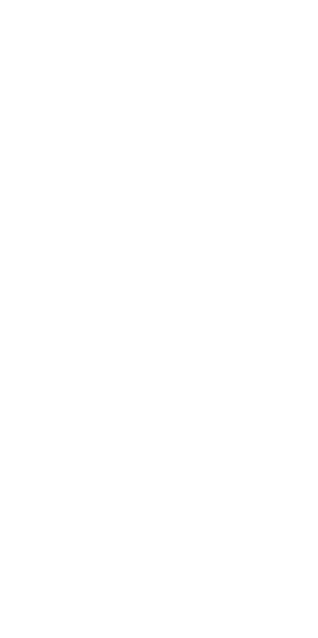 scroll, scrollTop: 0, scrollLeft: 0, axis: both 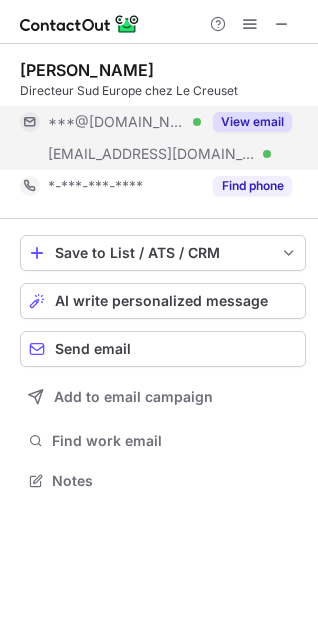 click on "View email" at bounding box center [246, 122] 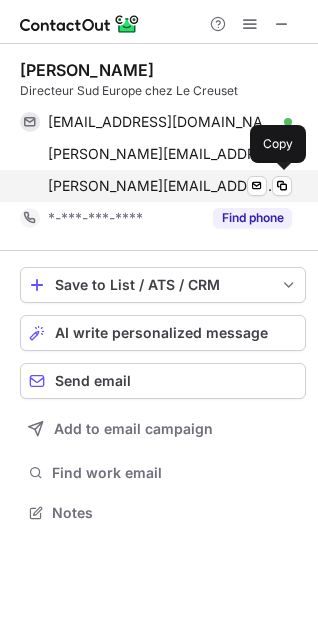 scroll, scrollTop: 10, scrollLeft: 10, axis: both 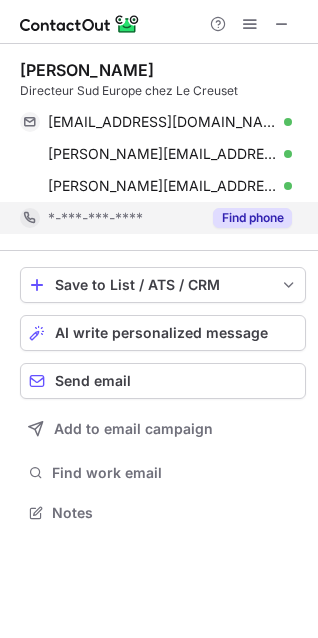 click on "Find phone" at bounding box center (252, 218) 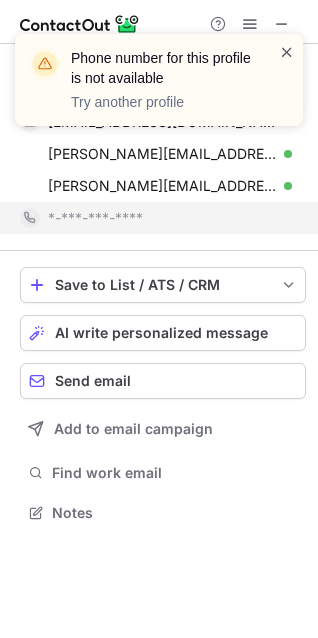click at bounding box center [287, 52] 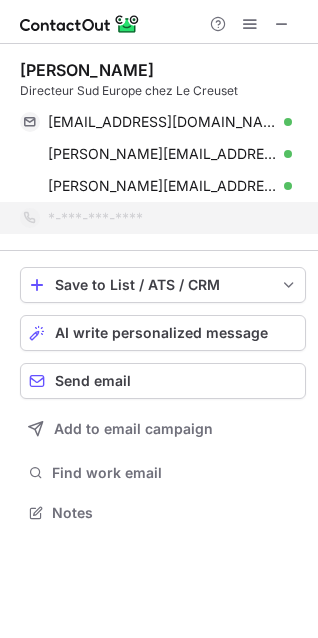 click at bounding box center (287, 52) 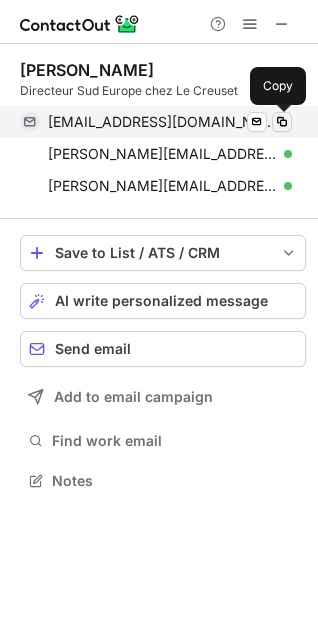 scroll, scrollTop: 467, scrollLeft: 318, axis: both 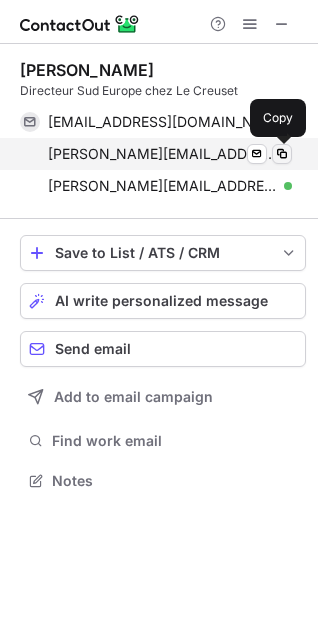 click at bounding box center (282, 154) 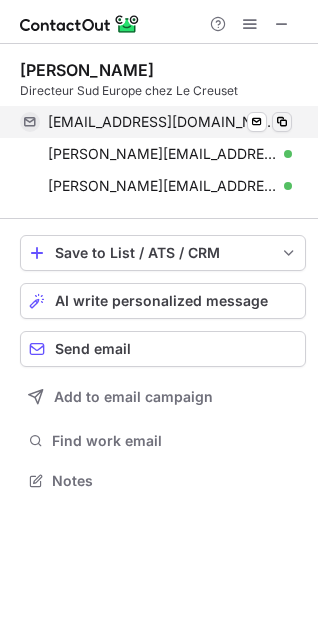 click at bounding box center (282, 122) 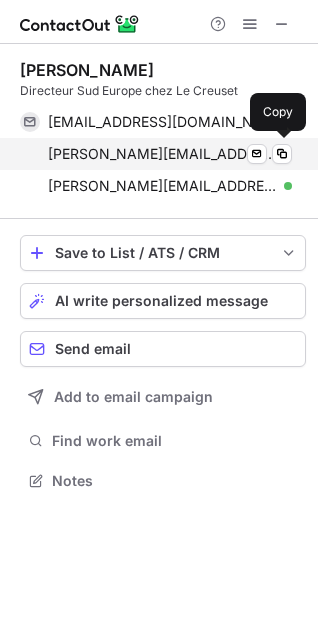 type 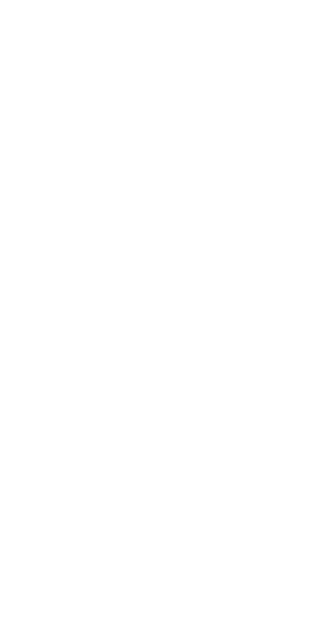 scroll, scrollTop: 0, scrollLeft: 0, axis: both 